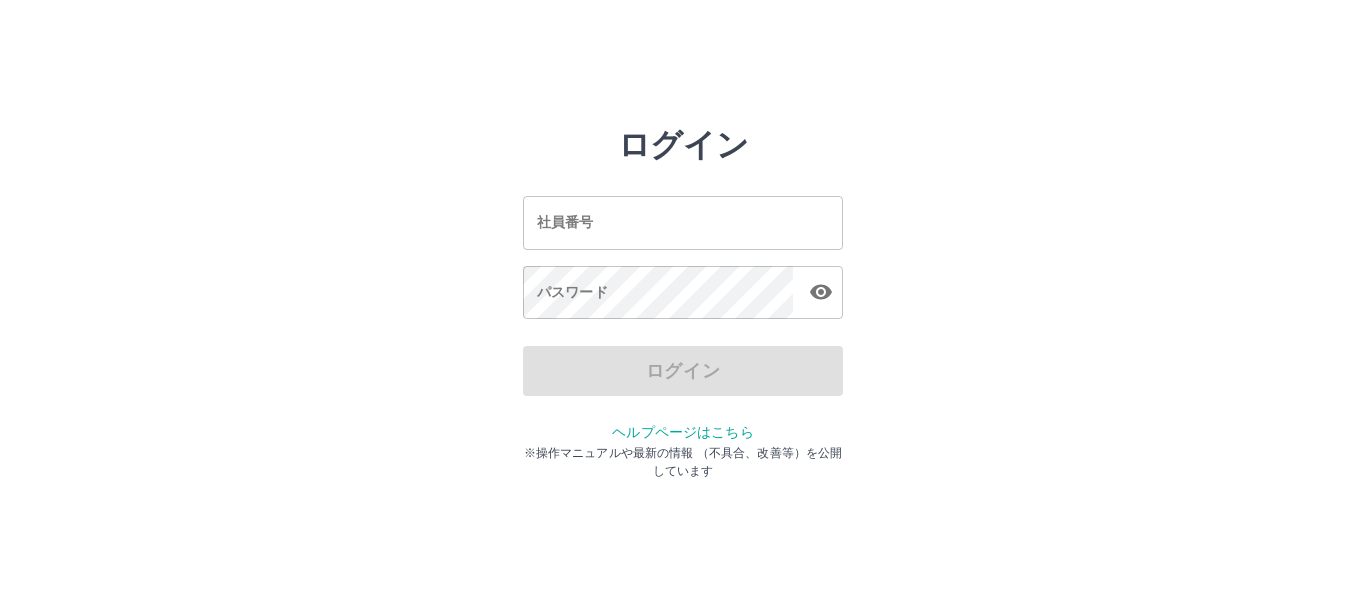 scroll, scrollTop: 0, scrollLeft: 0, axis: both 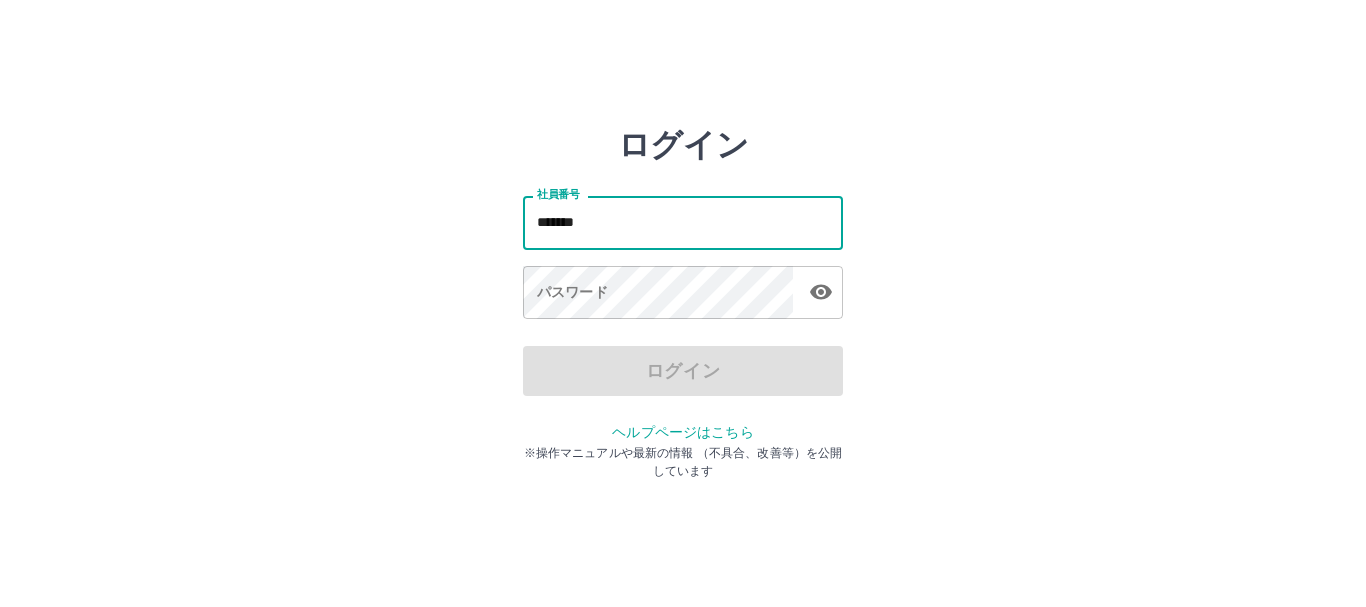 type on "*******" 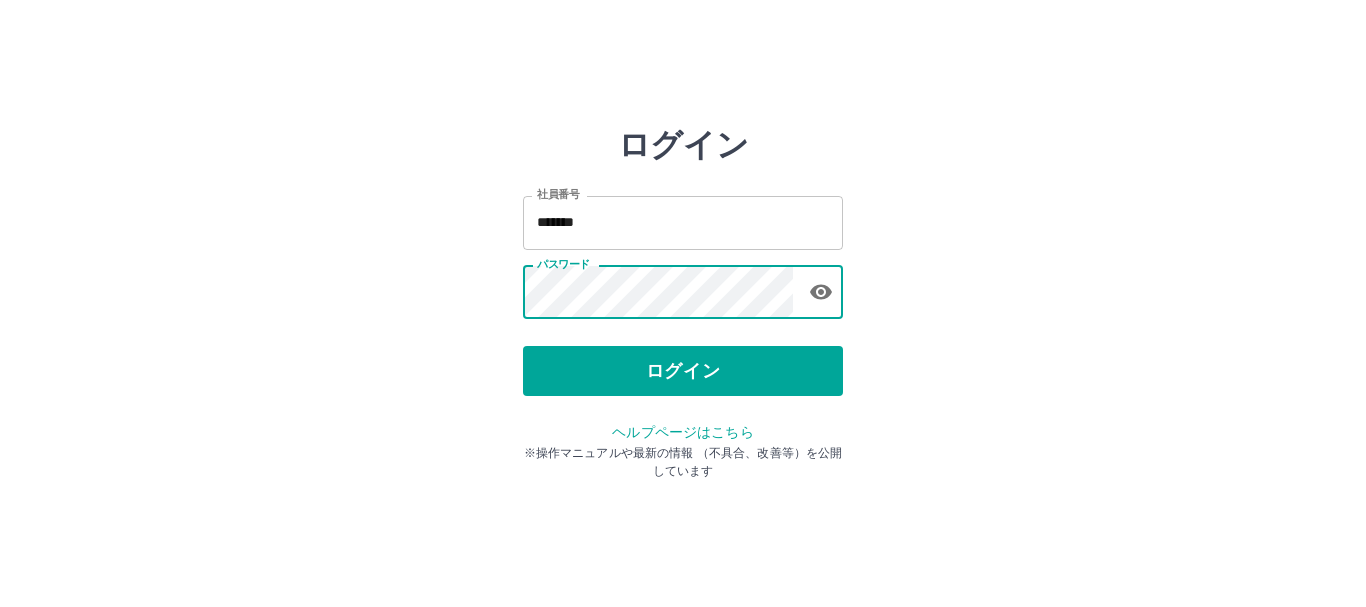 type 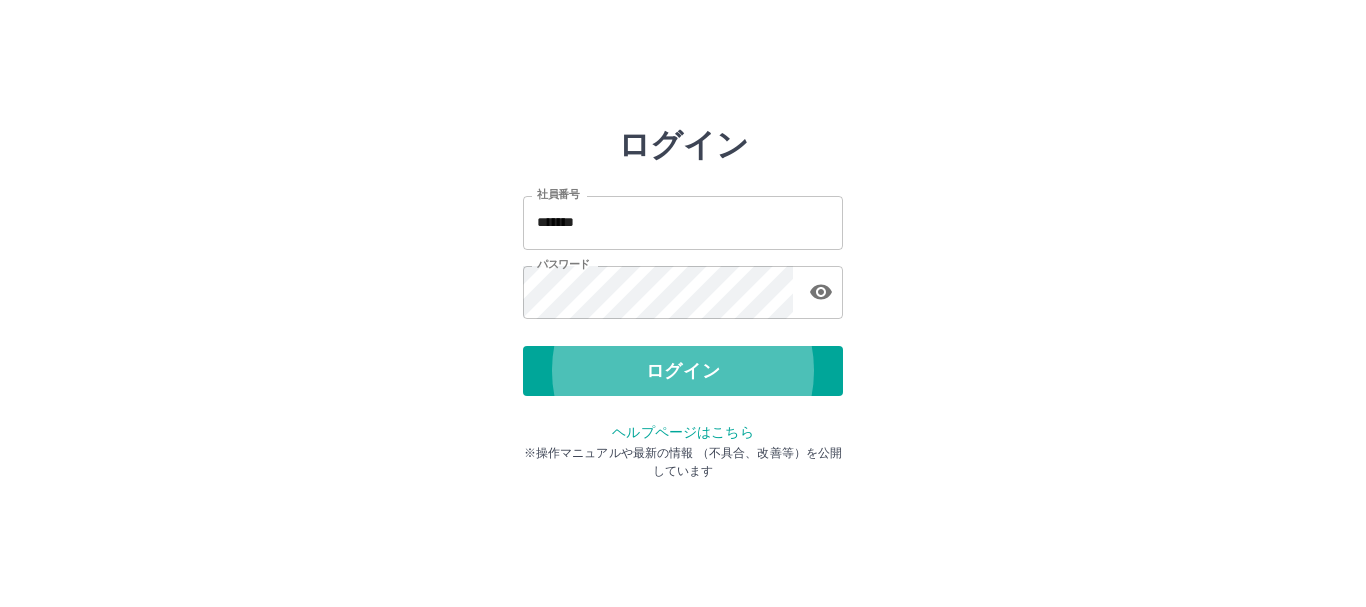type 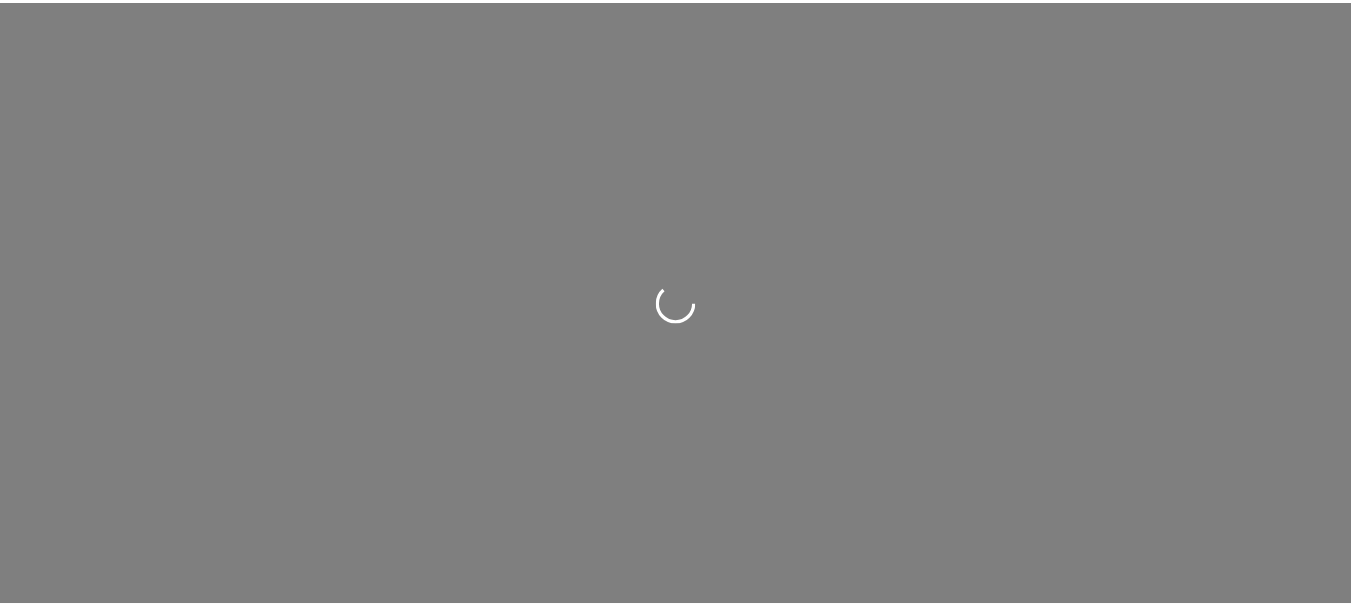 scroll, scrollTop: 0, scrollLeft: 0, axis: both 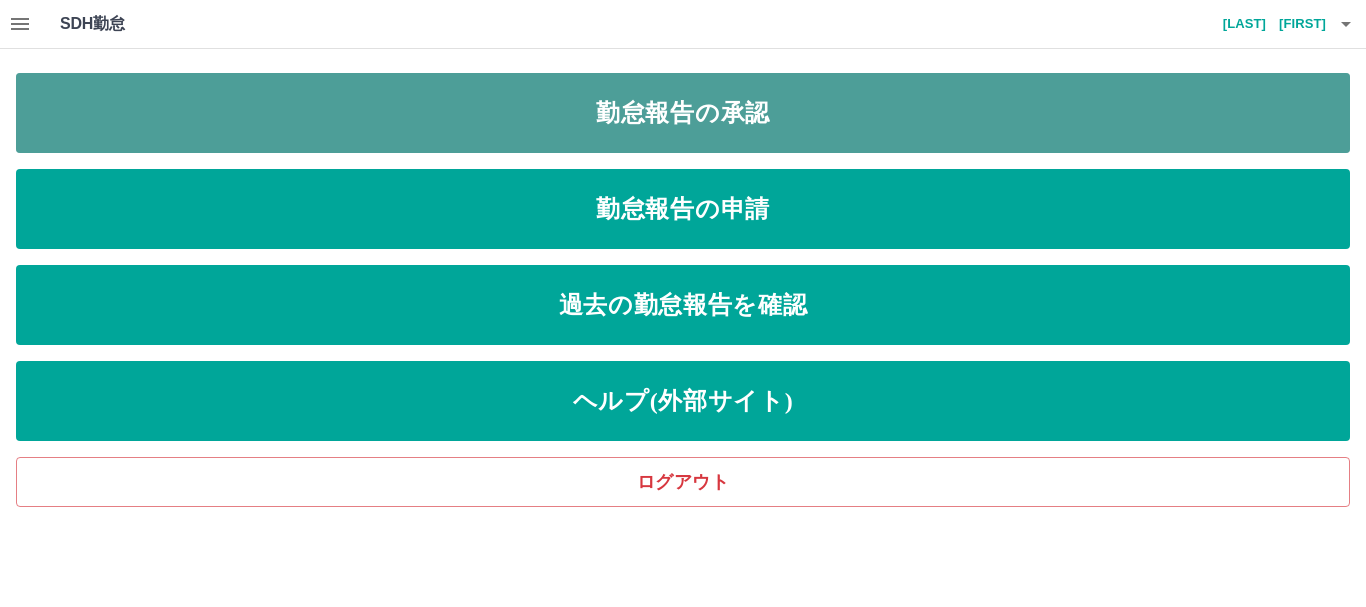 click on "勤怠報告の承認" at bounding box center [683, 113] 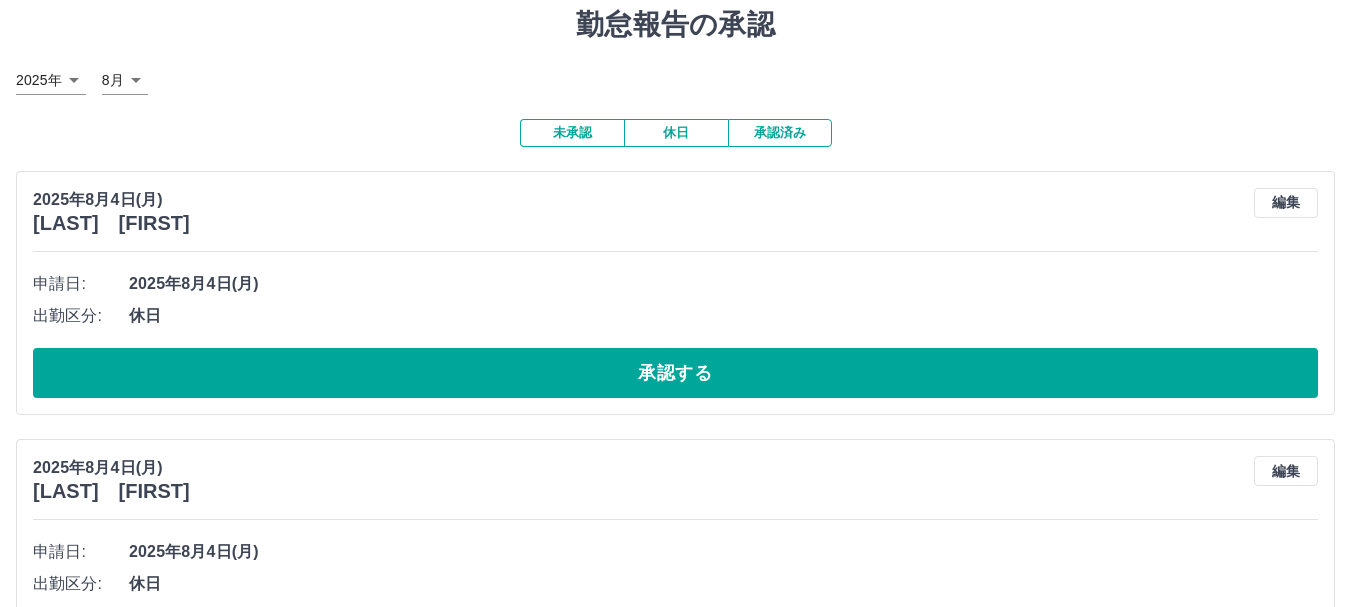 scroll, scrollTop: 100, scrollLeft: 0, axis: vertical 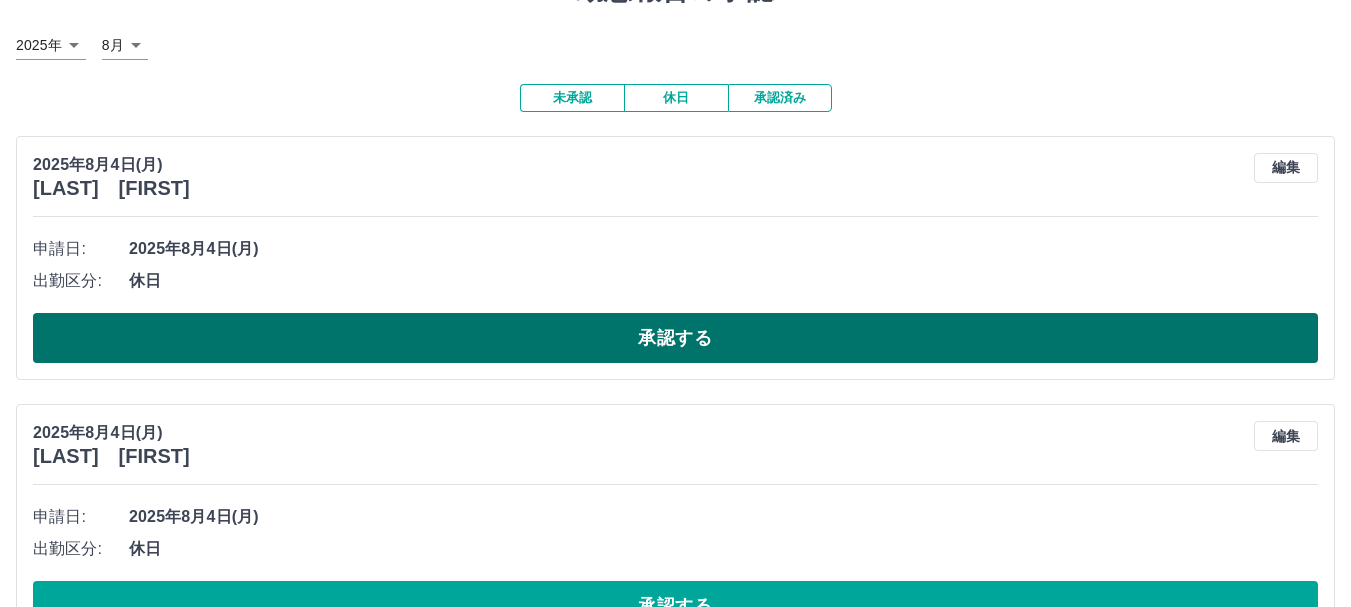 click on "承認する" at bounding box center (675, 338) 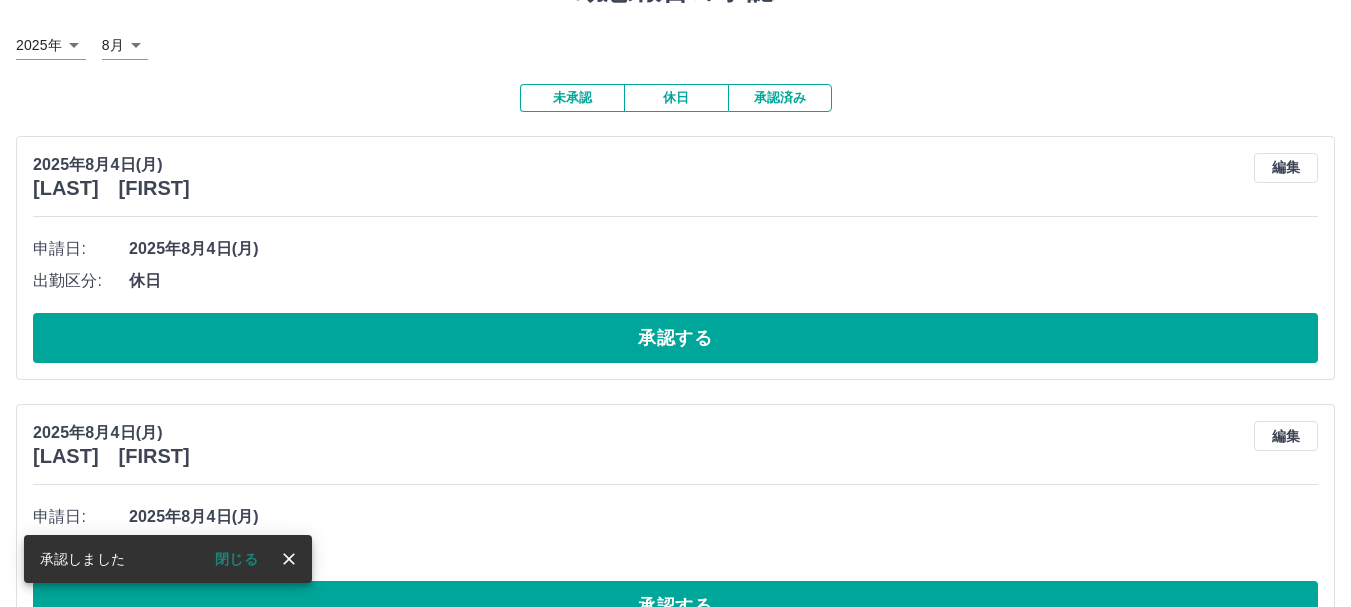click on "承認する" at bounding box center (675, 338) 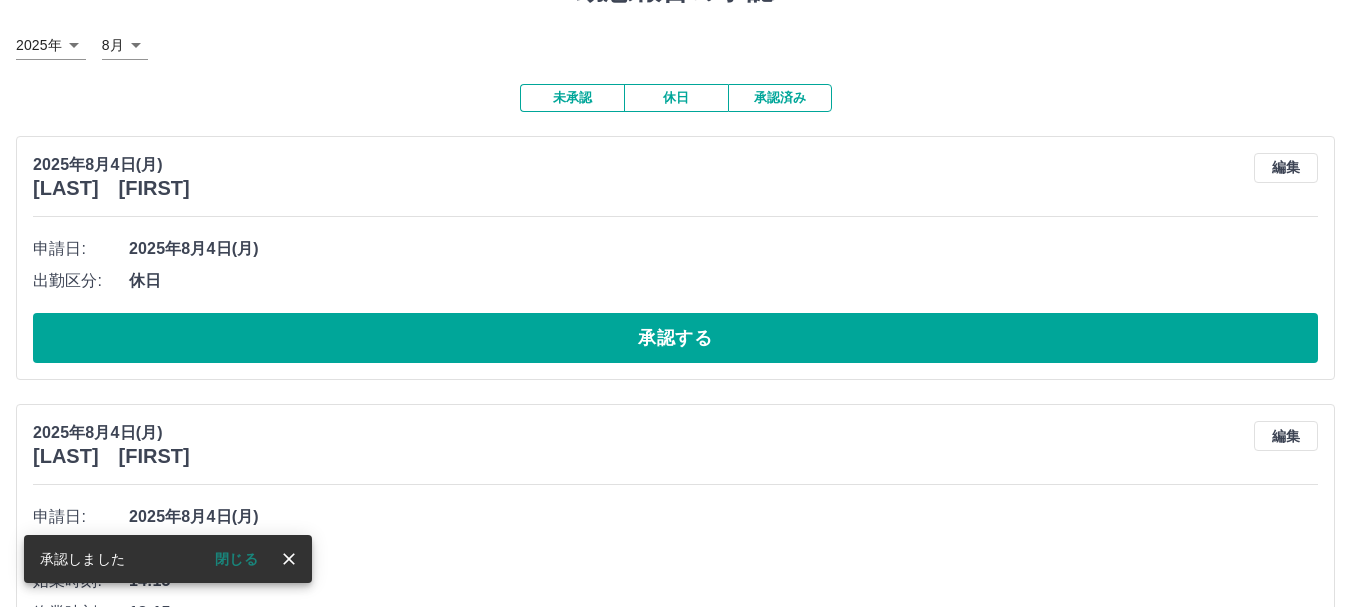 click on "承認する" at bounding box center (675, 338) 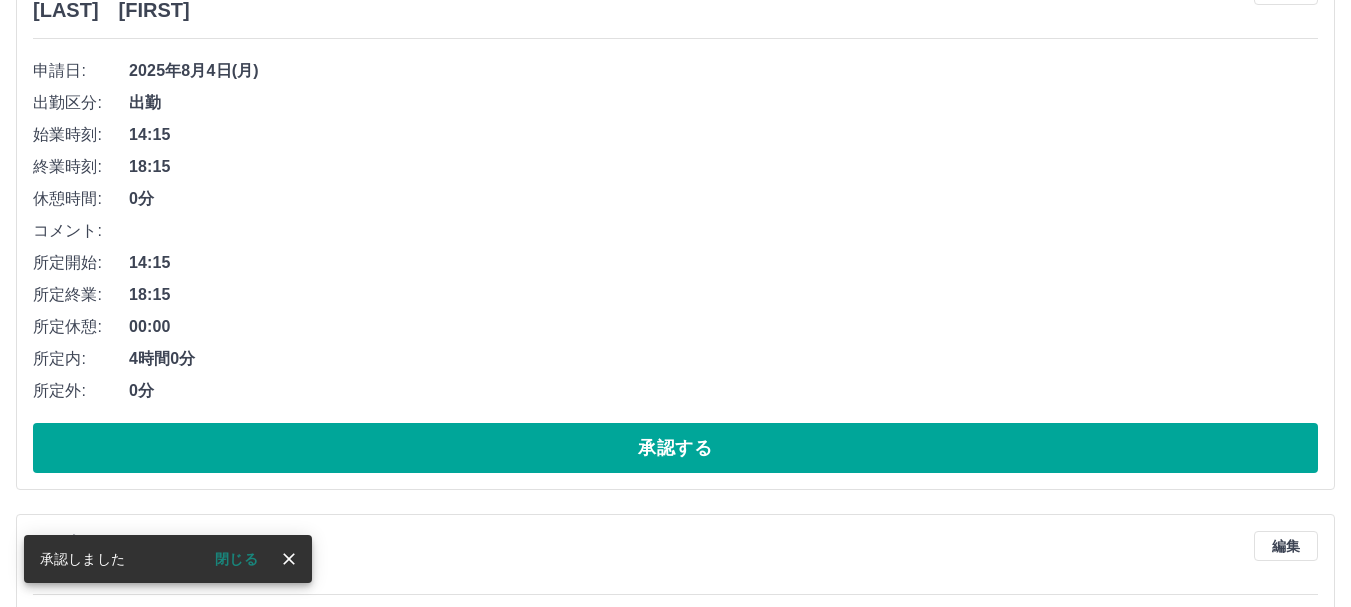 scroll, scrollTop: 300, scrollLeft: 0, axis: vertical 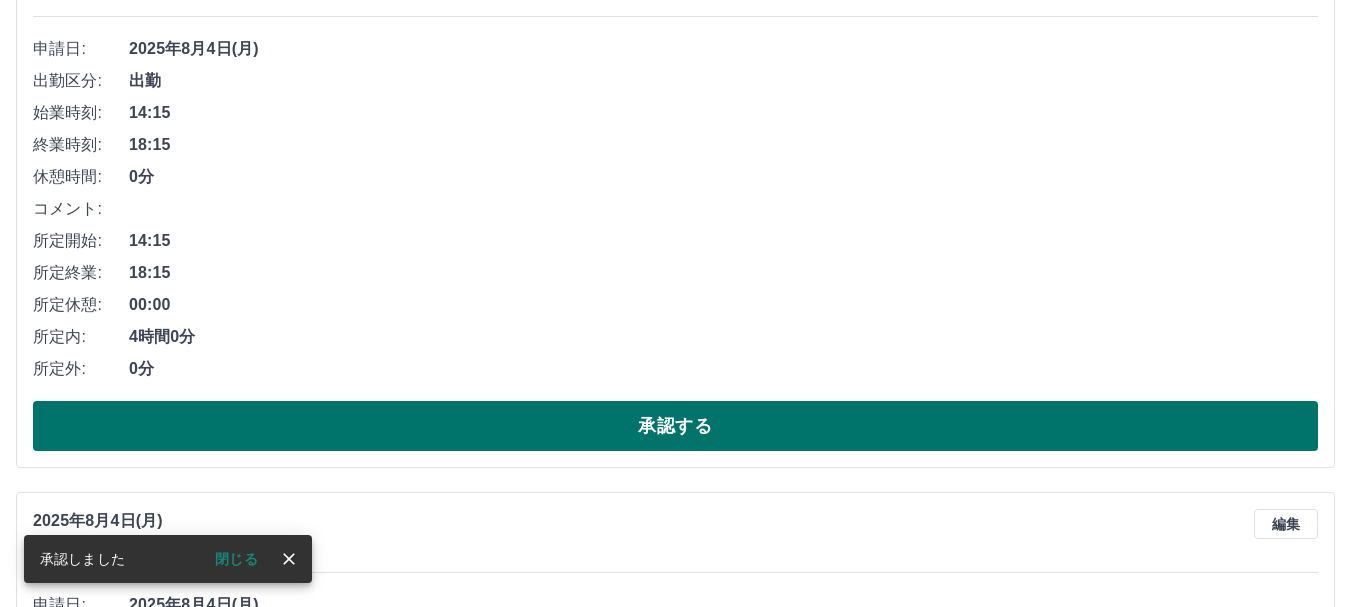click on "承認する" at bounding box center [675, 426] 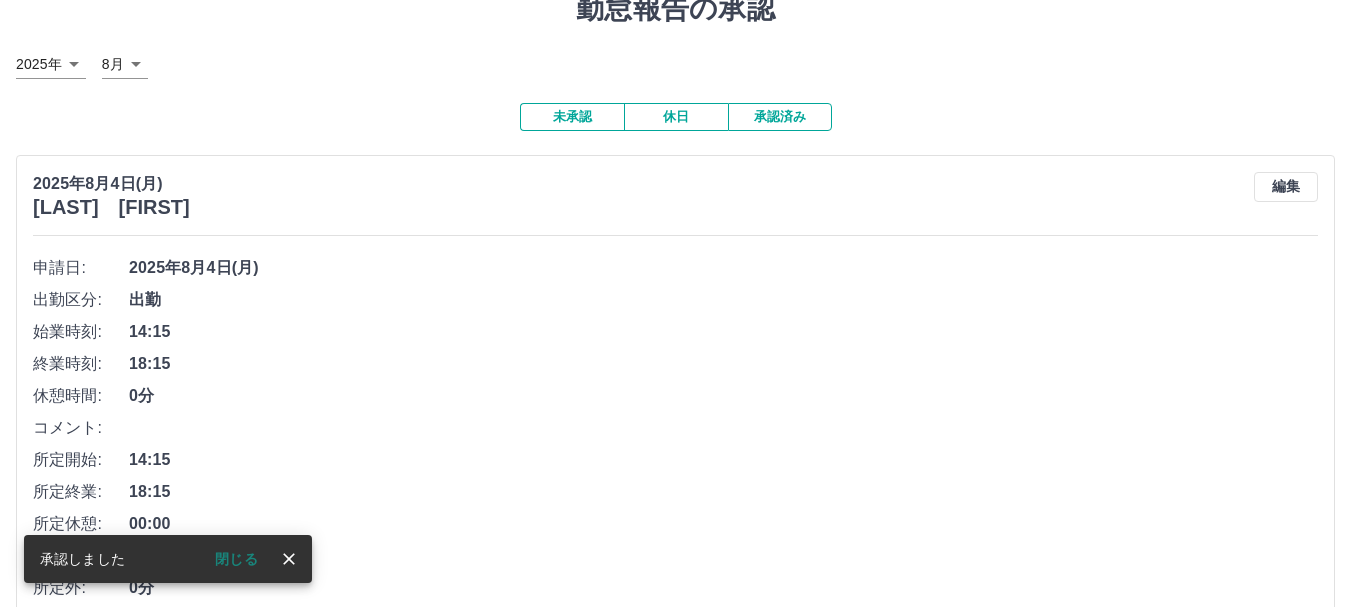 scroll, scrollTop: 200, scrollLeft: 0, axis: vertical 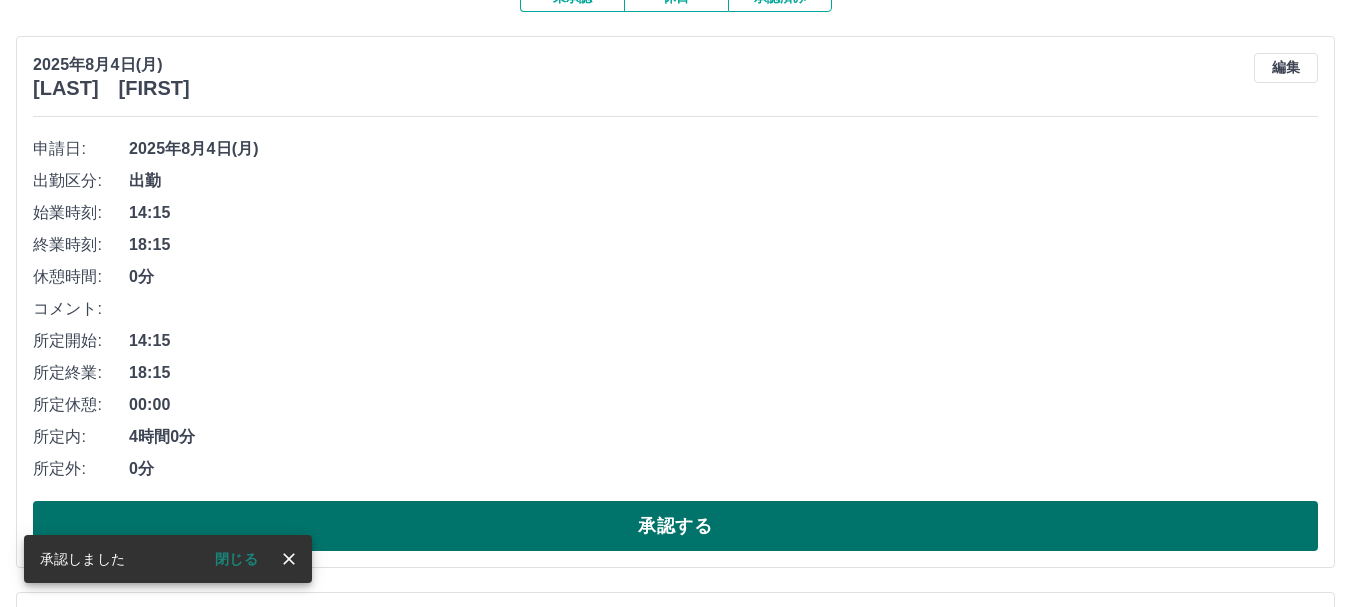 click on "承認する" at bounding box center [675, 526] 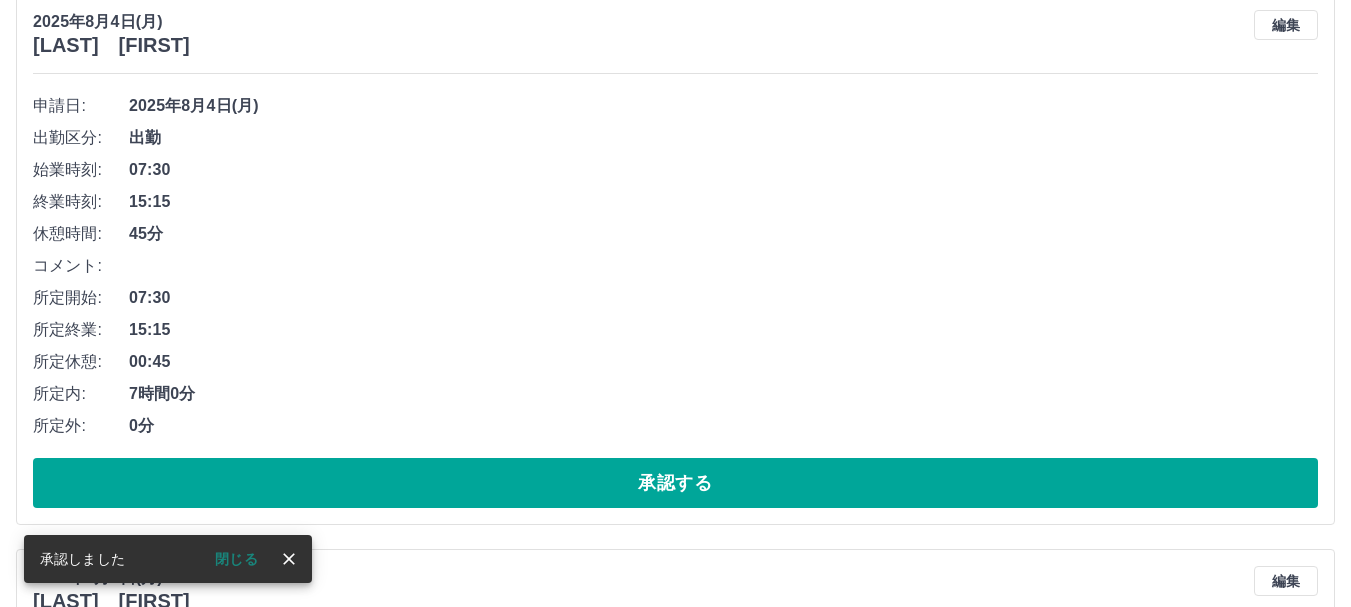 scroll, scrollTop: 800, scrollLeft: 0, axis: vertical 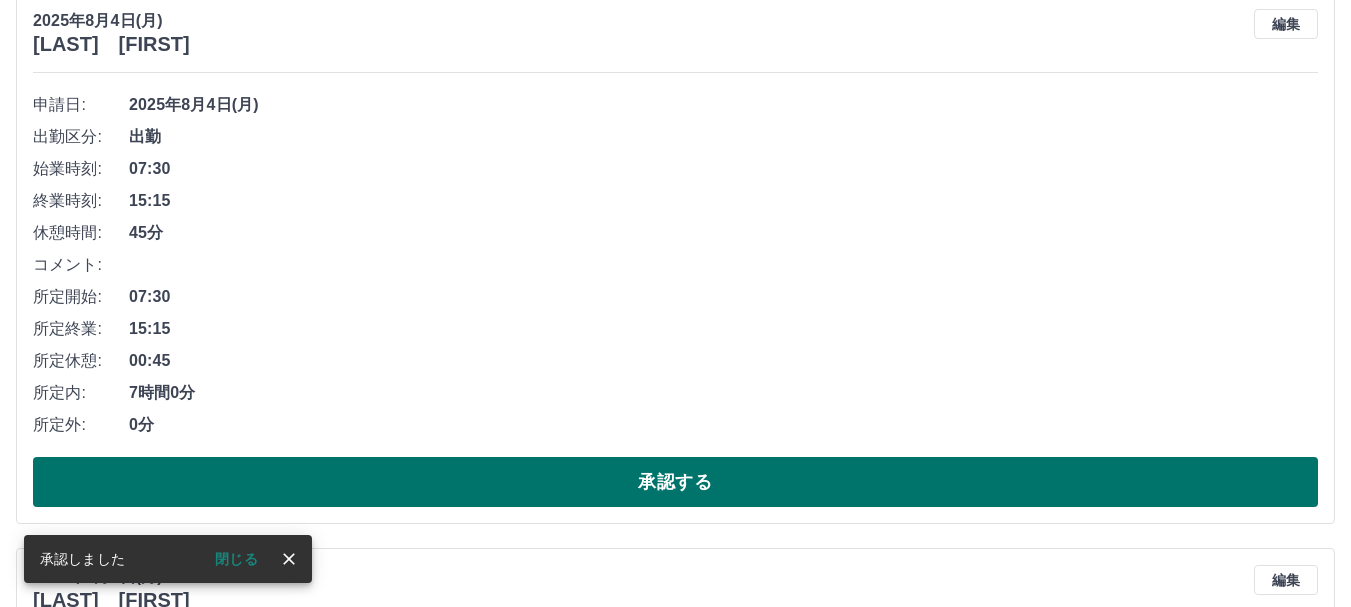 click on "承認する" at bounding box center (675, 482) 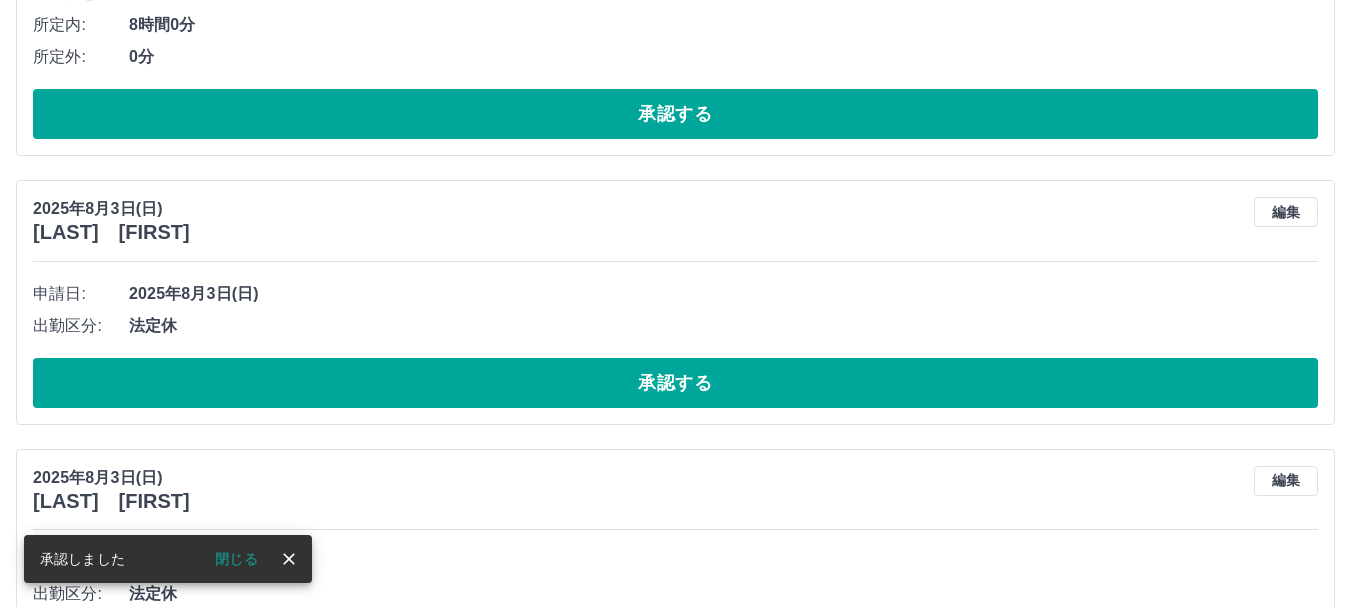 scroll, scrollTop: 1344, scrollLeft: 0, axis: vertical 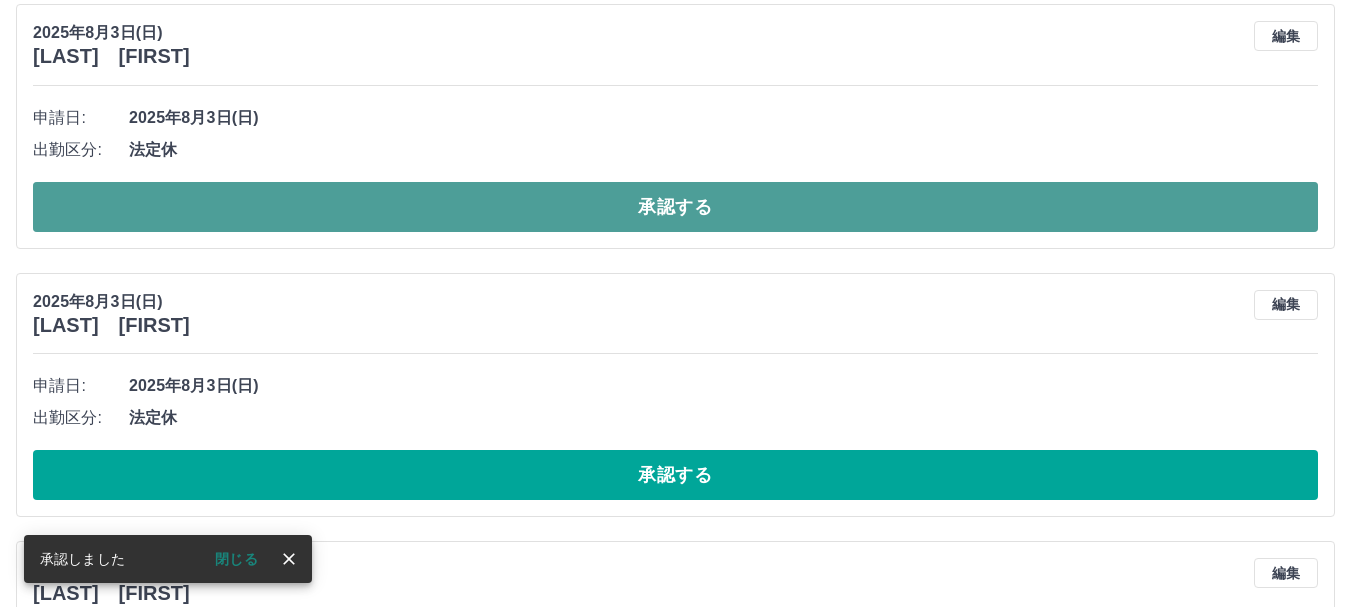 click on "承認する" at bounding box center [675, 207] 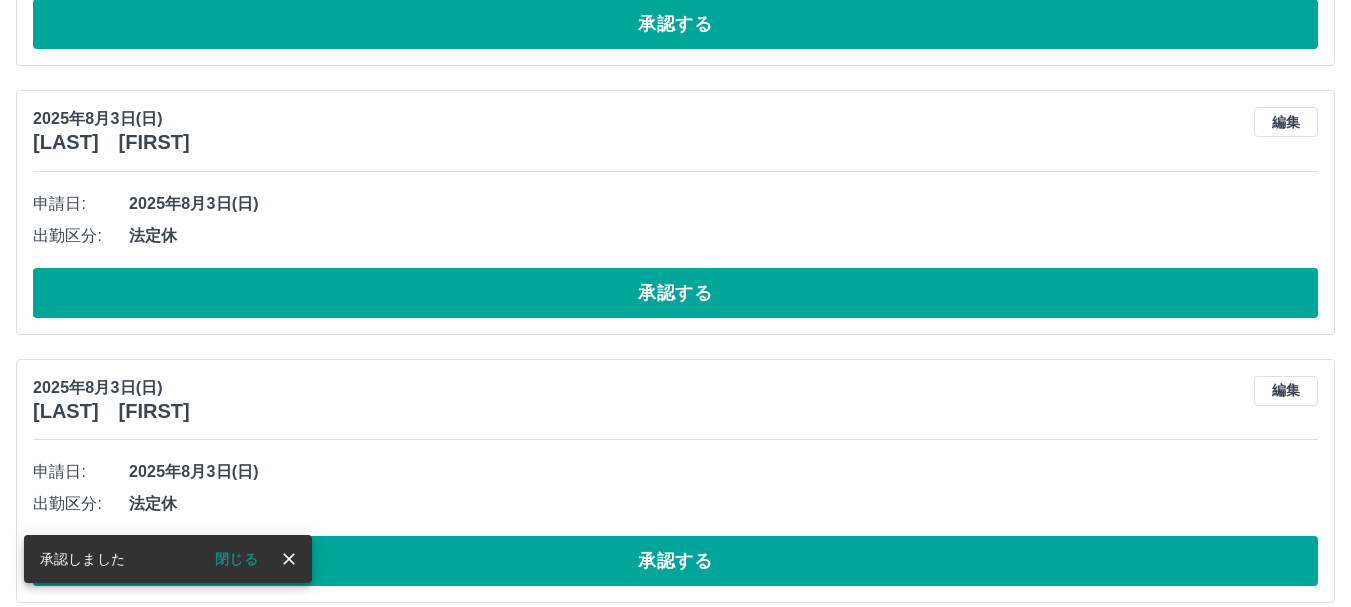 scroll, scrollTop: 1275, scrollLeft: 0, axis: vertical 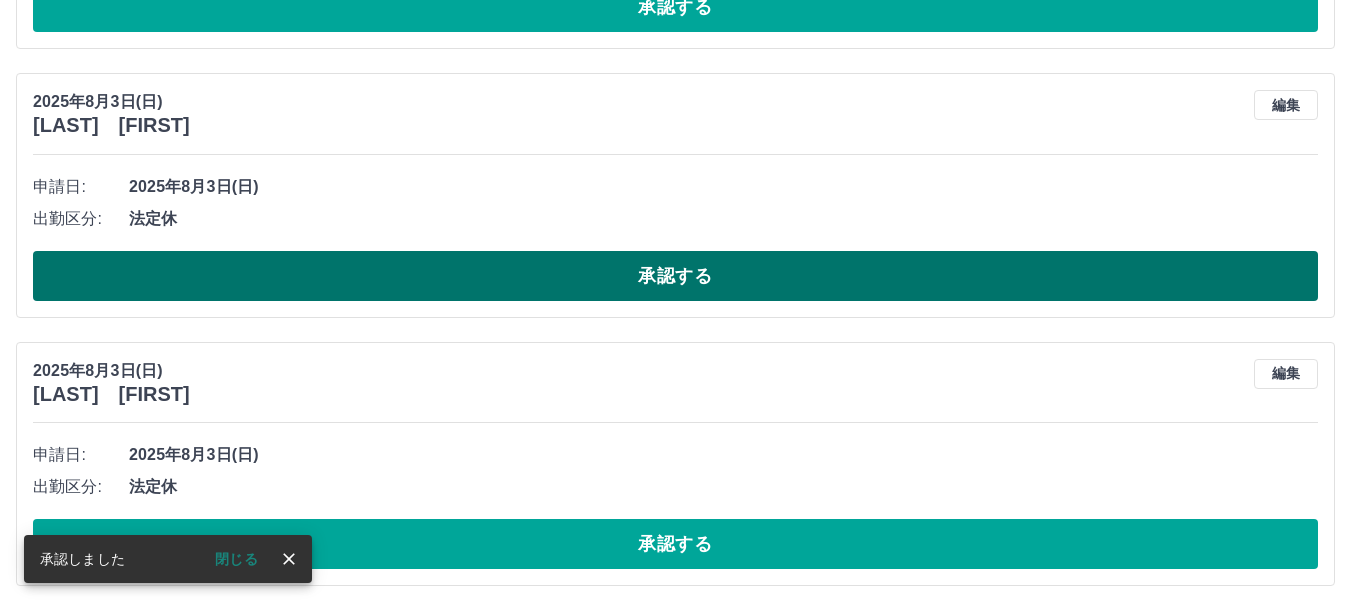 click on "承認する" at bounding box center (675, 276) 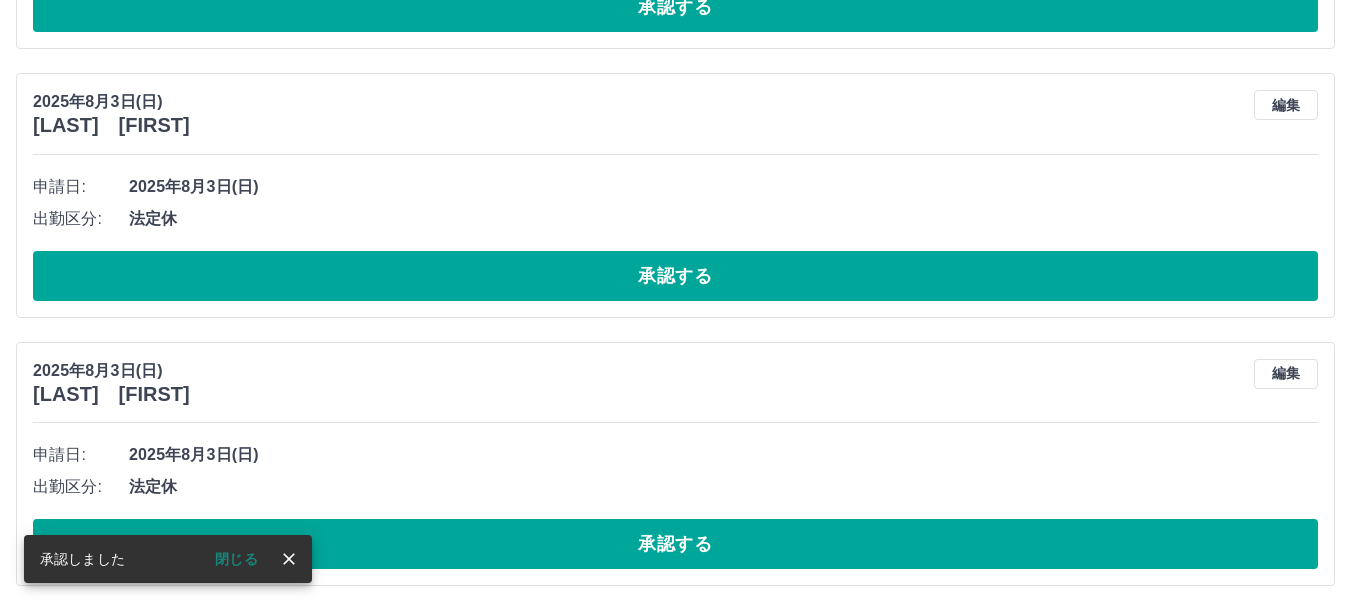 scroll, scrollTop: 1375, scrollLeft: 0, axis: vertical 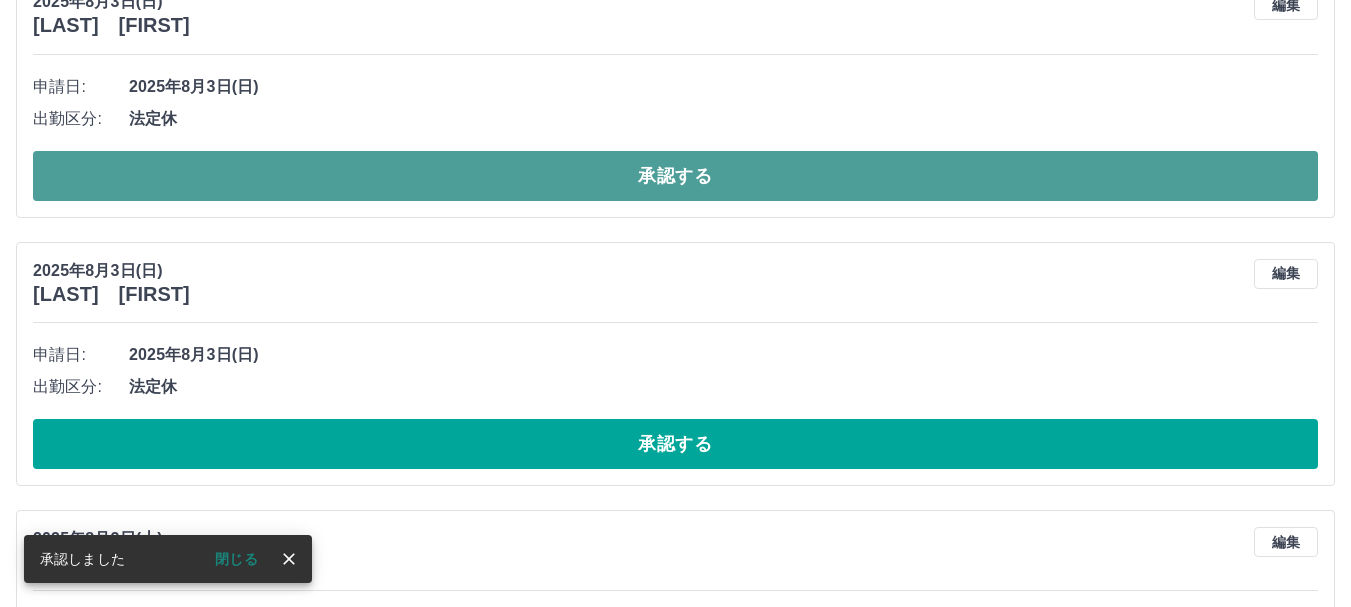 click on "承認する" at bounding box center [675, 176] 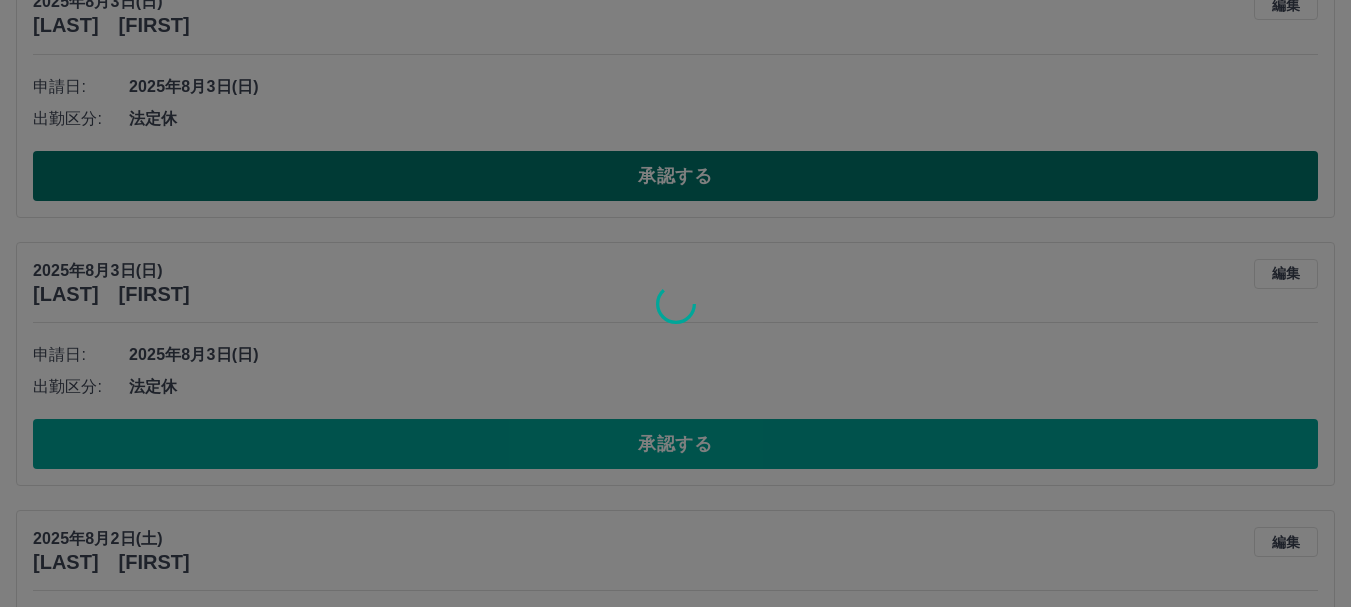 scroll, scrollTop: 1106, scrollLeft: 0, axis: vertical 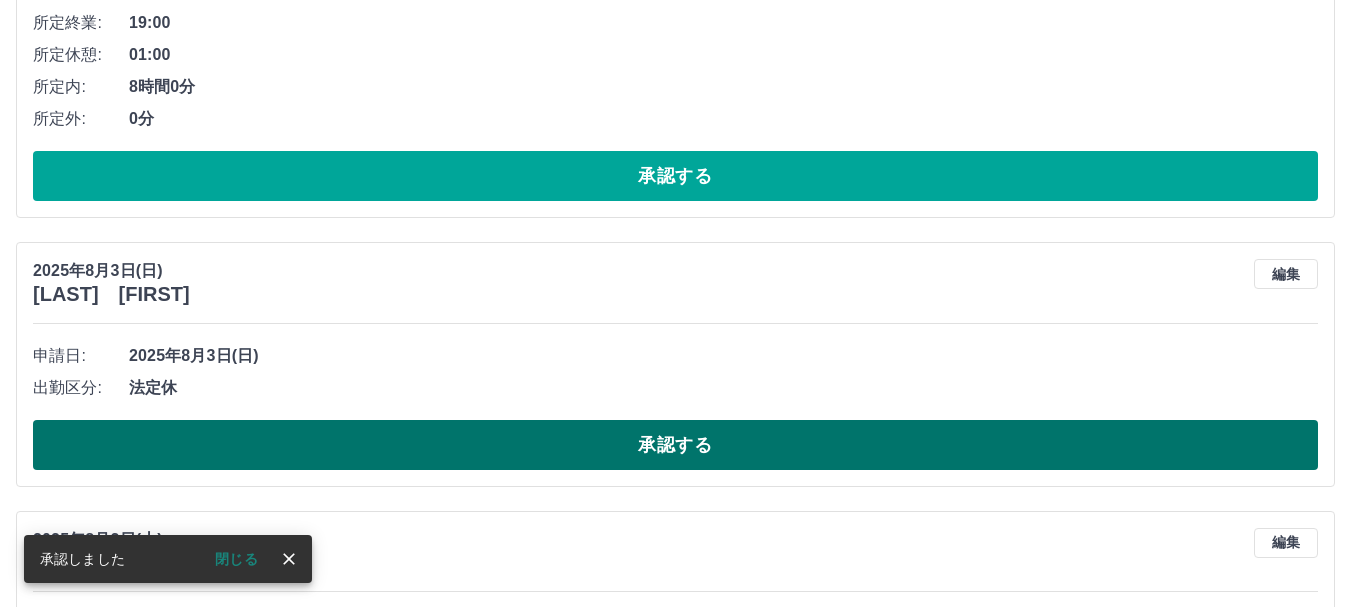 click on "承認する" at bounding box center (675, 445) 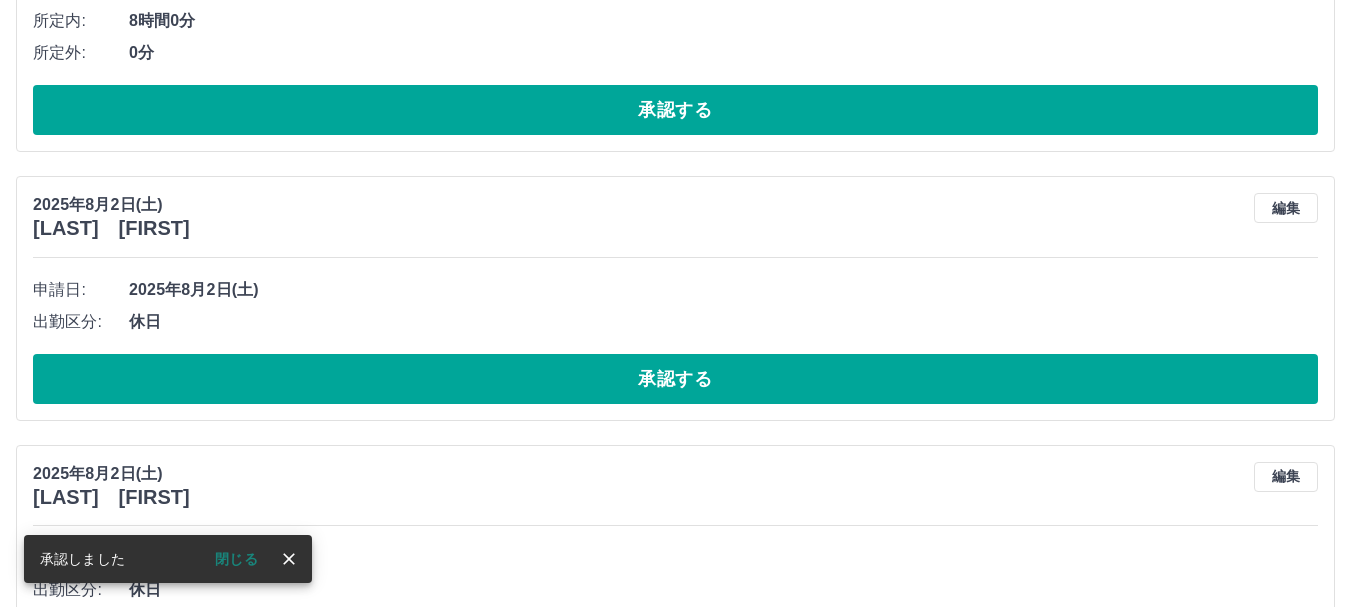 scroll, scrollTop: 1206, scrollLeft: 0, axis: vertical 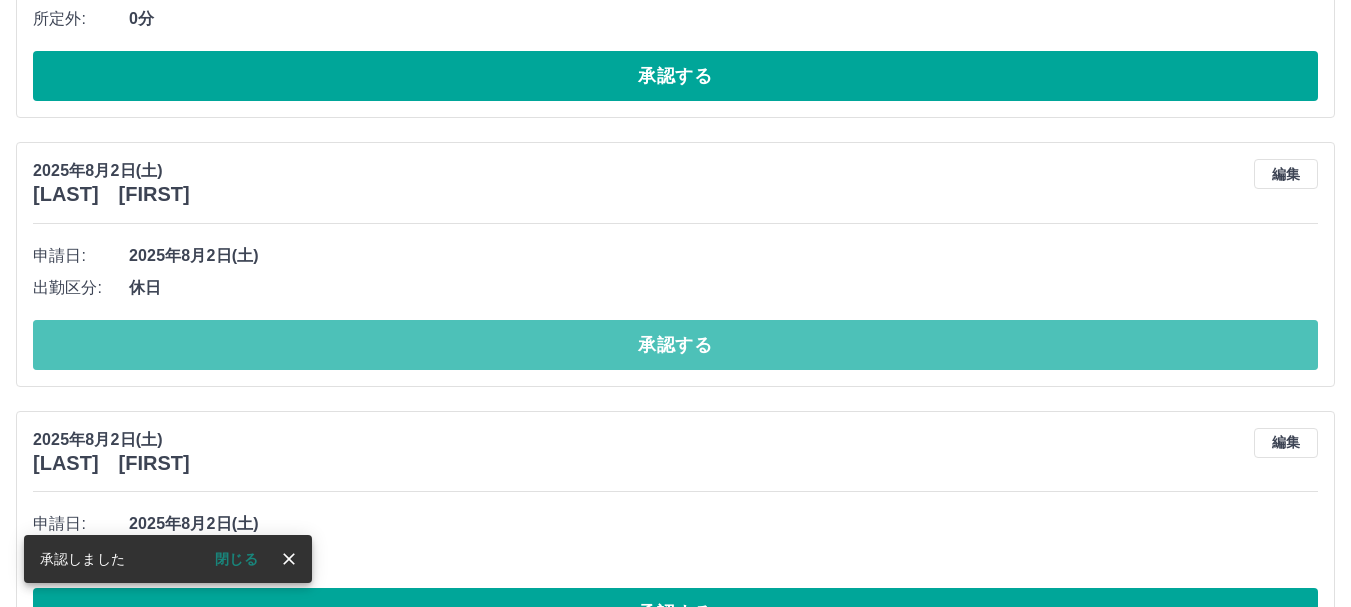 click on "承認する" at bounding box center (675, 345) 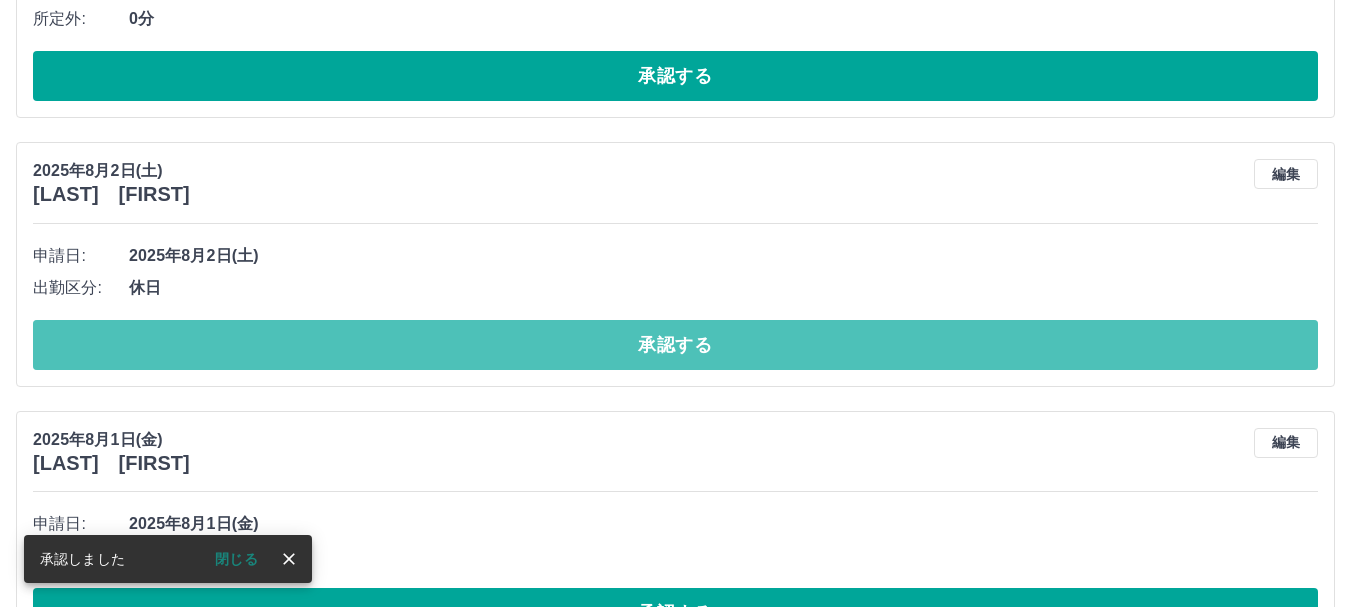click on "承認する" at bounding box center (675, 345) 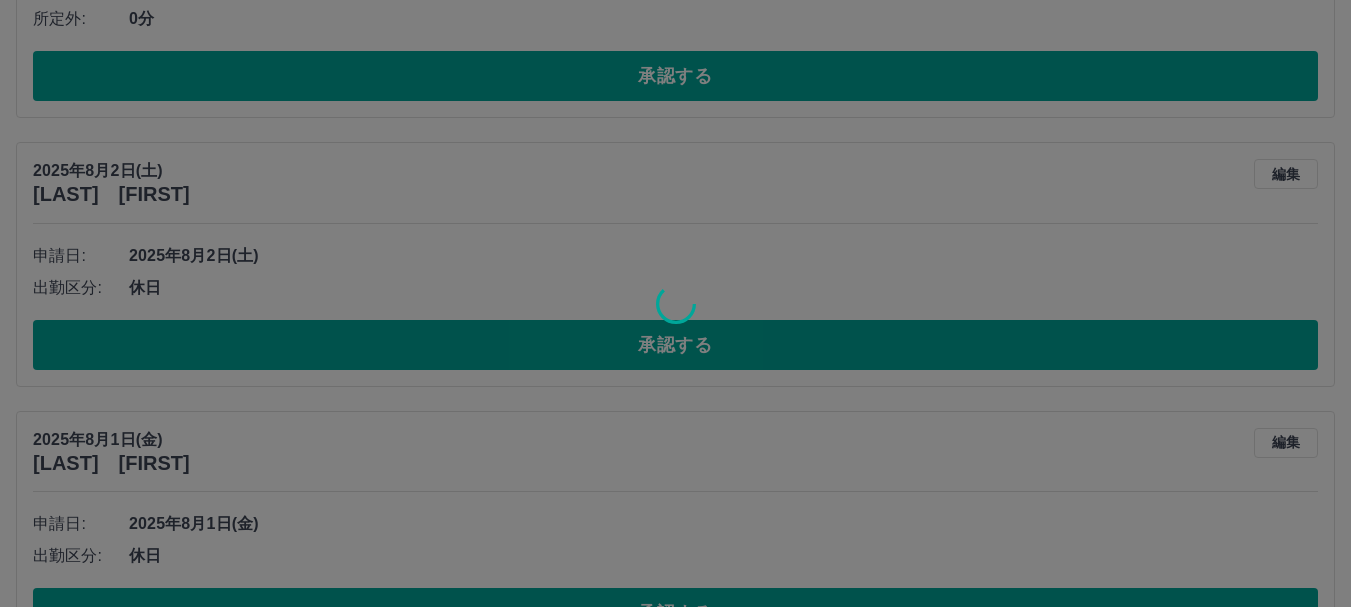 scroll, scrollTop: 1012, scrollLeft: 0, axis: vertical 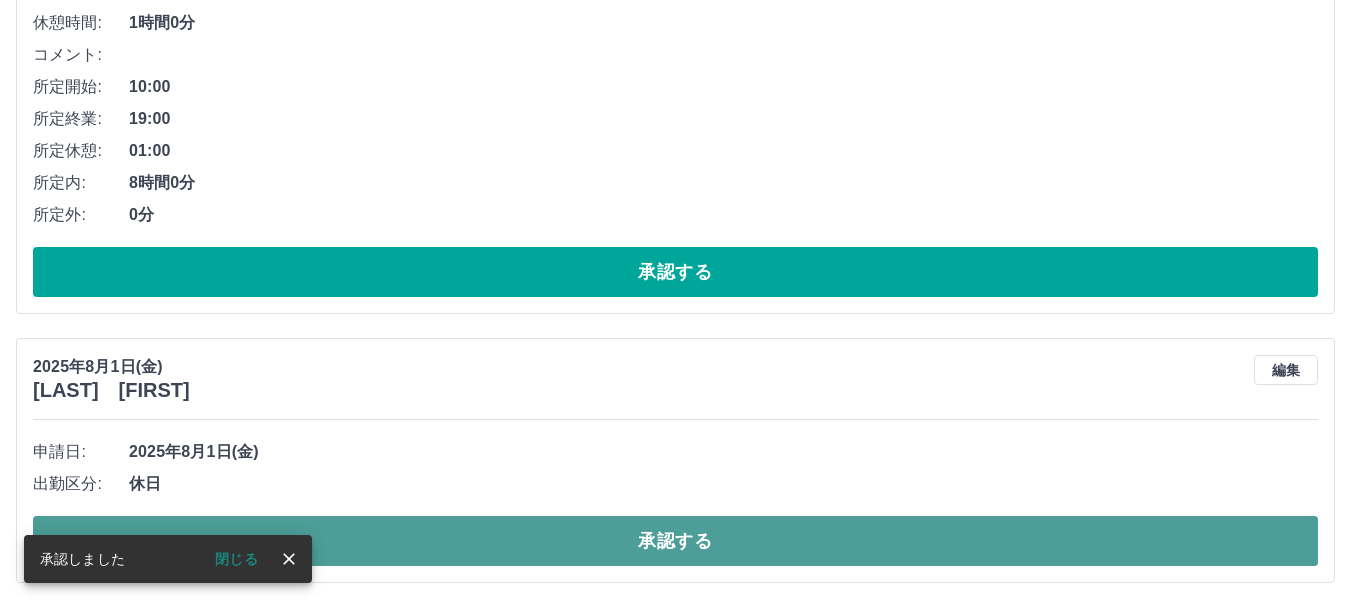 click on "承認する" at bounding box center [675, 541] 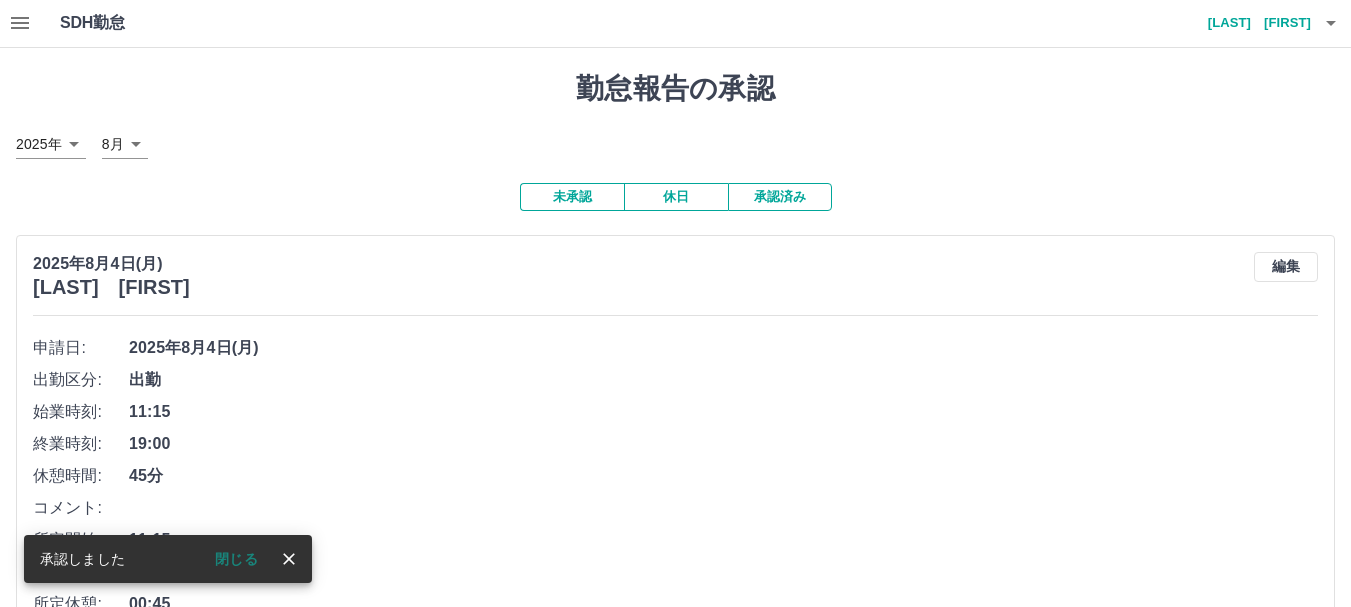 scroll, scrollTop: 0, scrollLeft: 0, axis: both 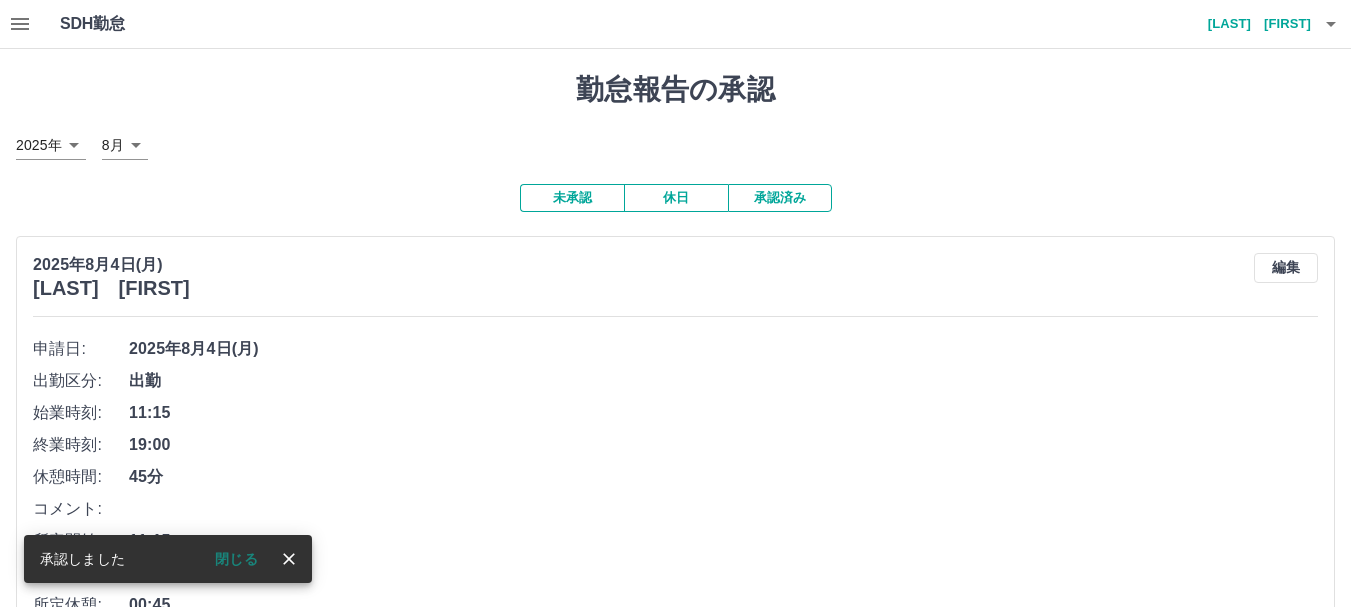 click on "SDH勤怠 大西　陸 承認しました 閉じる 勤怠報告の承認 2025年 **** 8月 * 未承認 休日 承認済み 2025年8月4日(月) 細井　都花 編集 申請日: 2025年8月4日(月) 出勤区分: 出勤 始業時刻: 11:15 終業時刻: 19:00 休憩時間: 45分 コメント: 所定開始: 11:15 所定終業: 19:00 所定休憩: 00:45 所定内: 7時間0分 所定外: 0分 承認する 2025年8月4日(月) 大西　陸 編集 申請日: 2025年8月4日(月) 出勤区分: 出勤 始業時刻: 10:00 終業時刻: 19:00 休憩時間: 1時間0分 コメント: 所定開始: 10:00 所定終業: 19:00 所定休憩: 01:00 所定内: 8時間0分 所定外: 0分 承認する SDH勤怠" at bounding box center (675, 674) 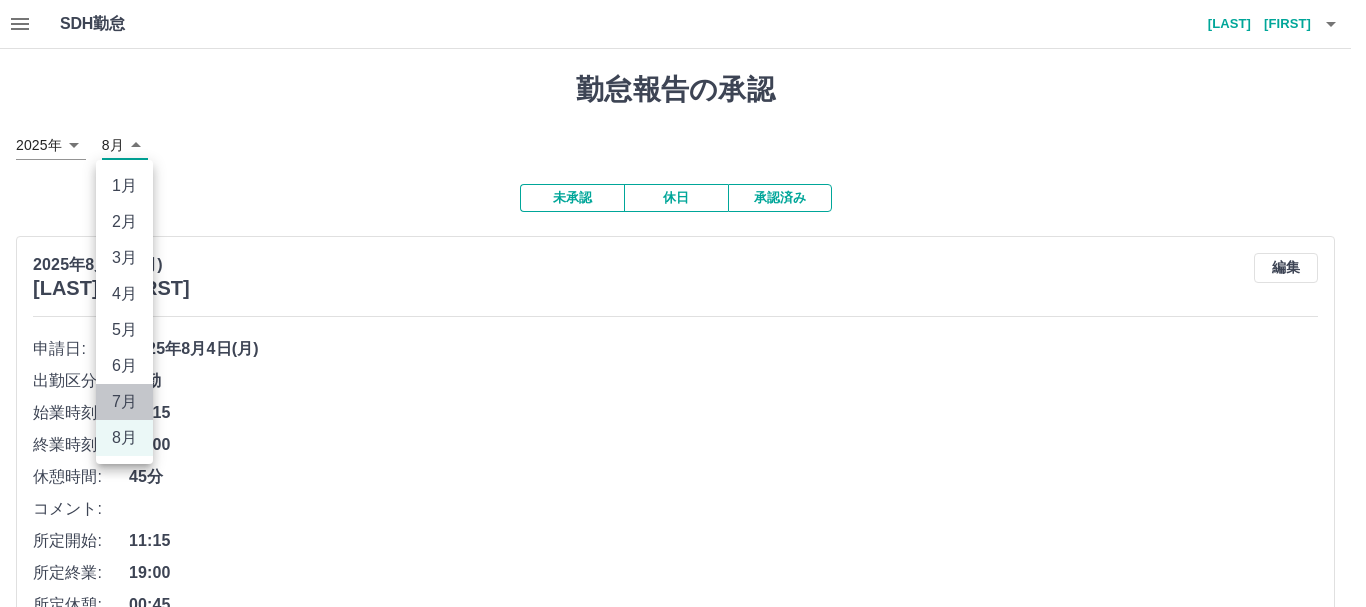 click on "7月" at bounding box center (124, 402) 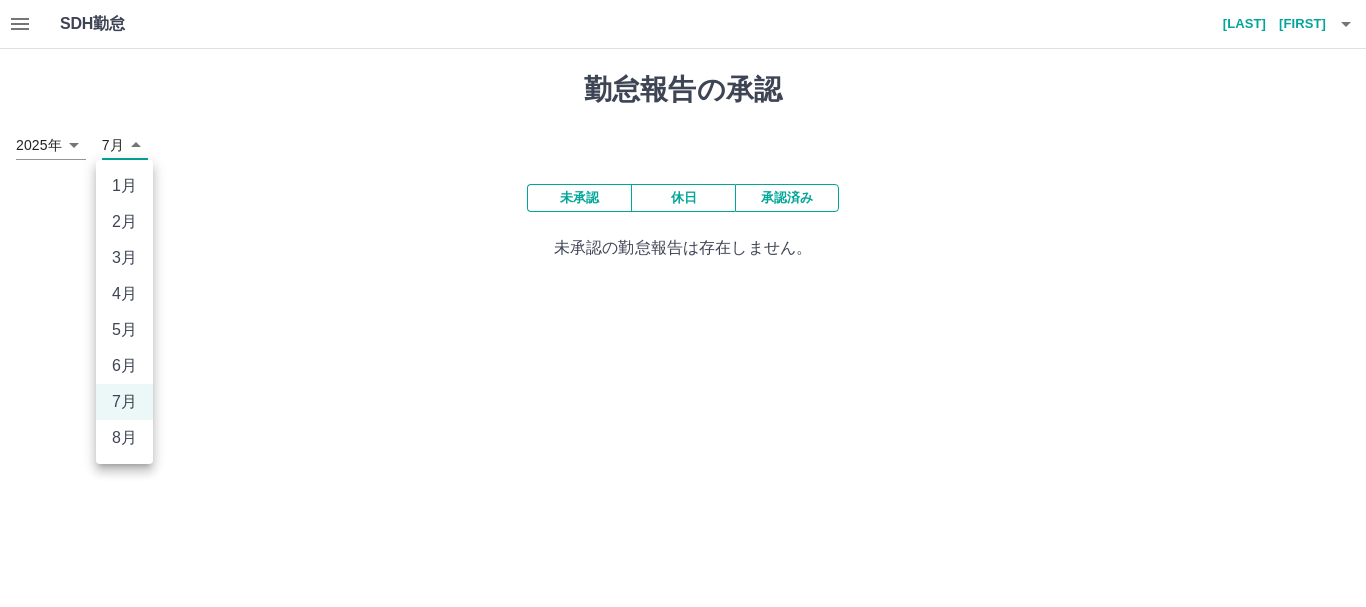 click on "SDH勤怠 大西　陸 勤怠報告の承認 2025年 **** 7月 * 未承認 休日 承認済み 未承認の勤怠報告は存在しません。 SDH勤怠 1月 2月 3月 4月 5月 6月 7月 8月" at bounding box center (683, 142) 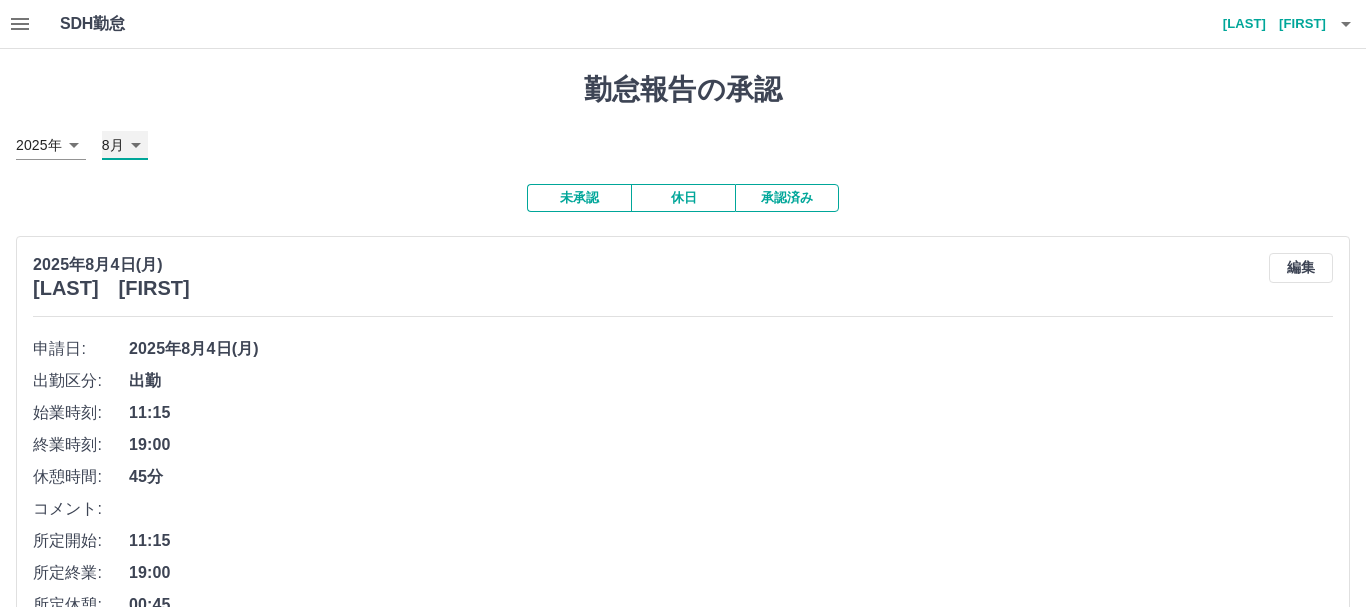 type on "*" 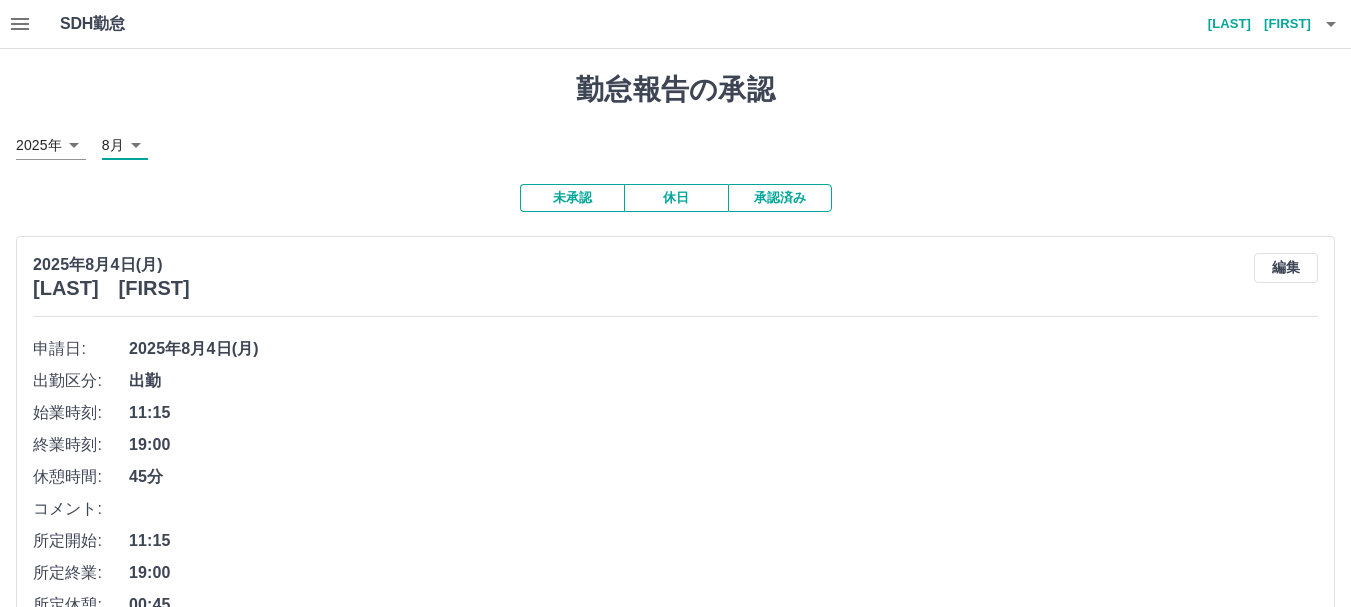 click 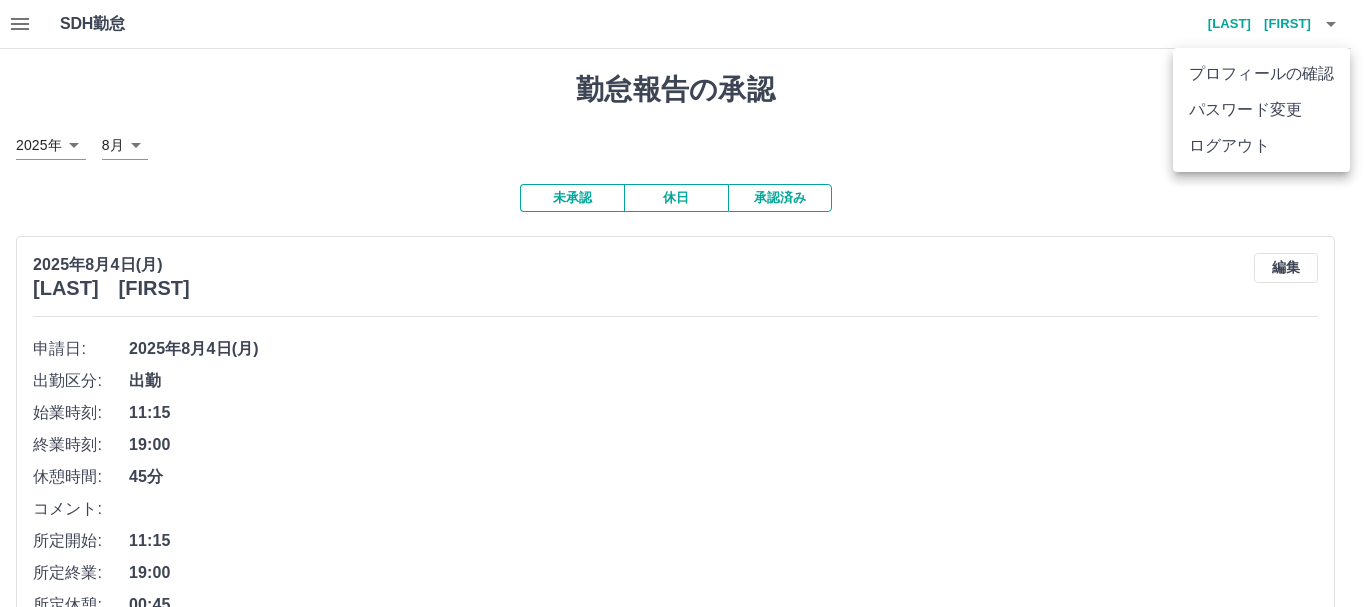click at bounding box center (683, 303) 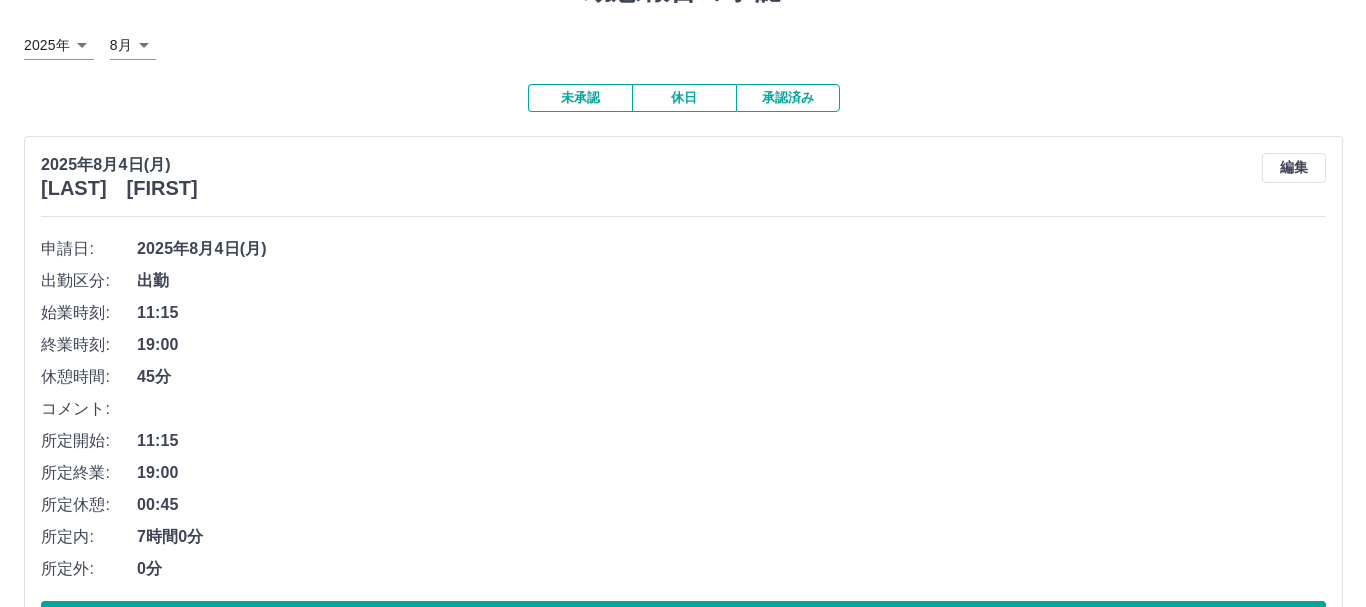 scroll, scrollTop: 0, scrollLeft: 0, axis: both 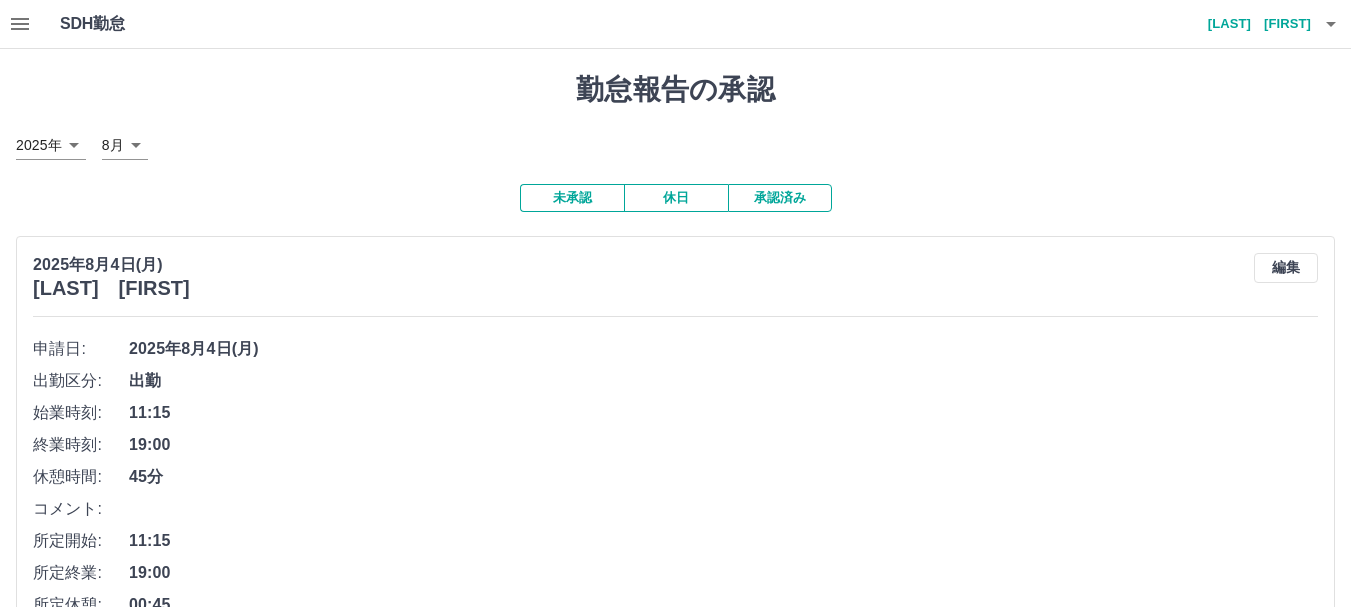 click 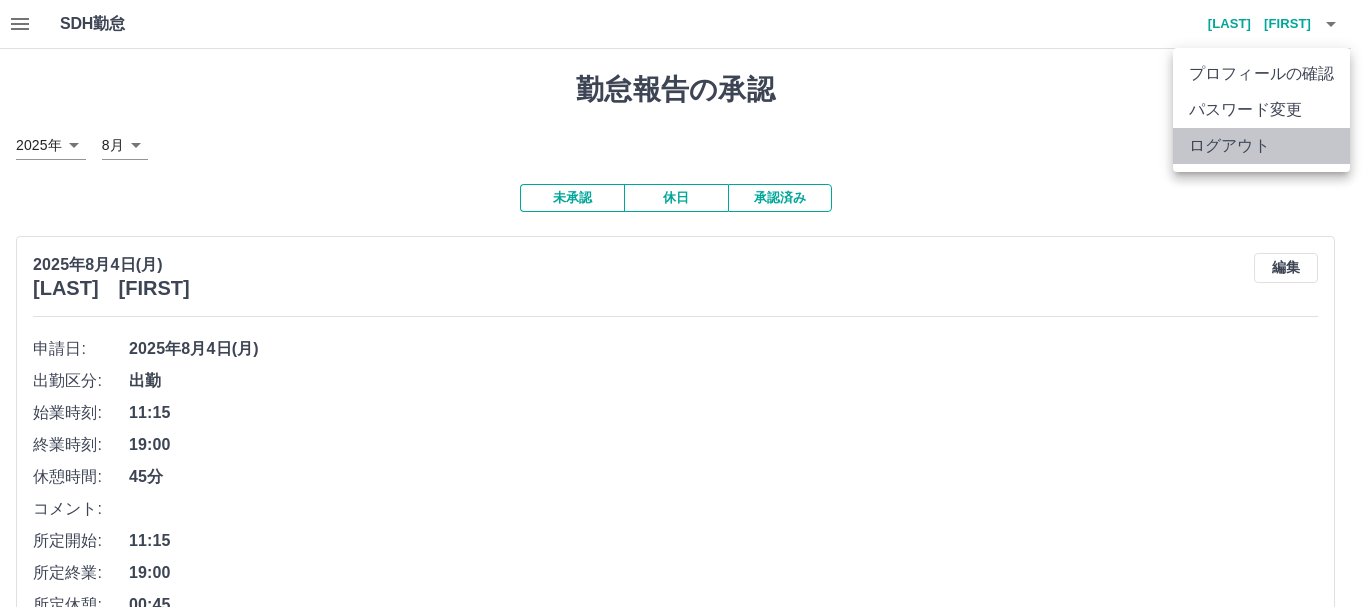 click on "ログアウト" at bounding box center (1261, 146) 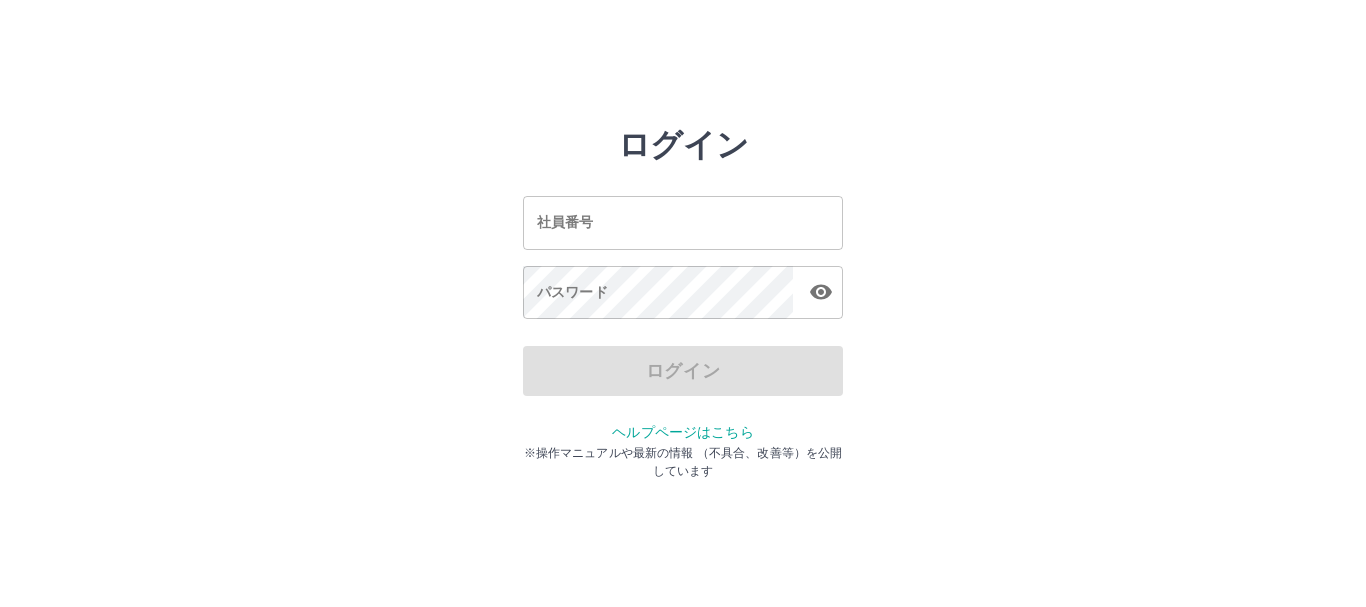 scroll, scrollTop: 0, scrollLeft: 0, axis: both 